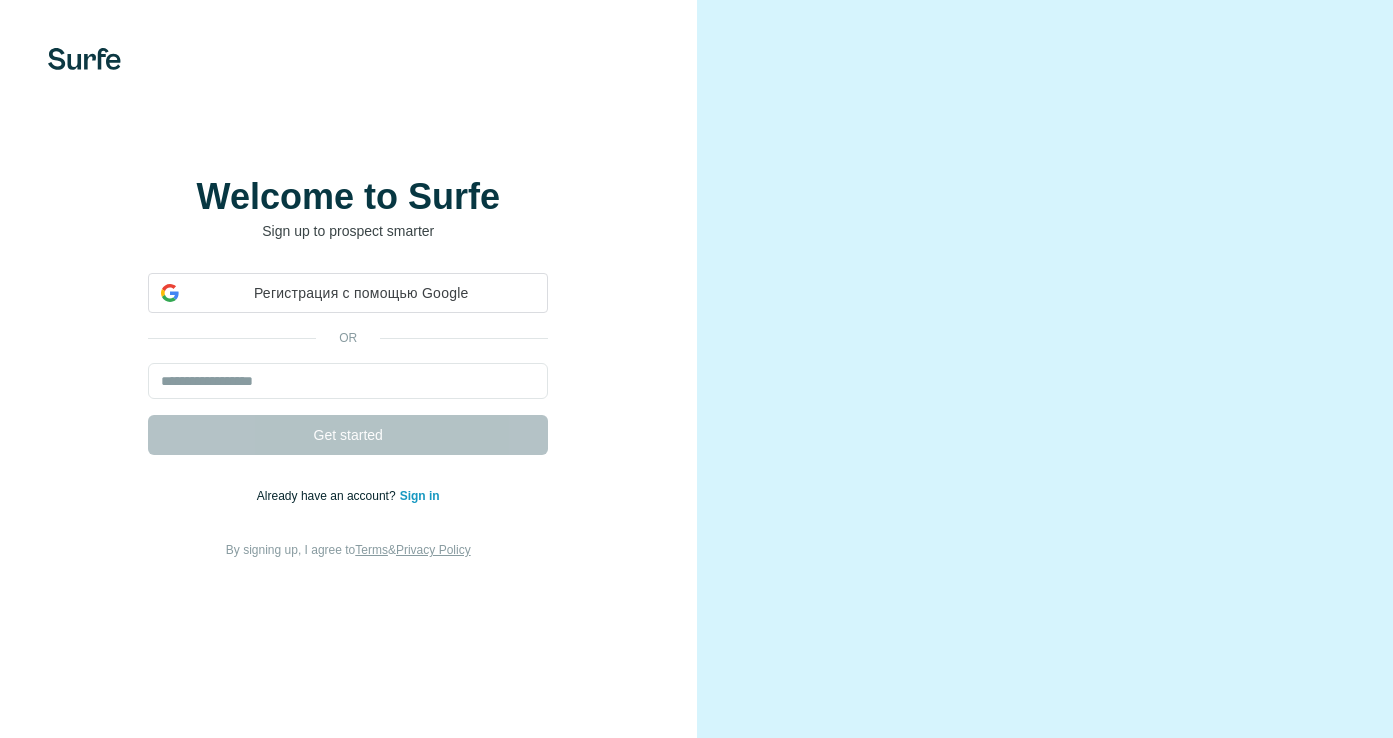 scroll, scrollTop: 0, scrollLeft: 0, axis: both 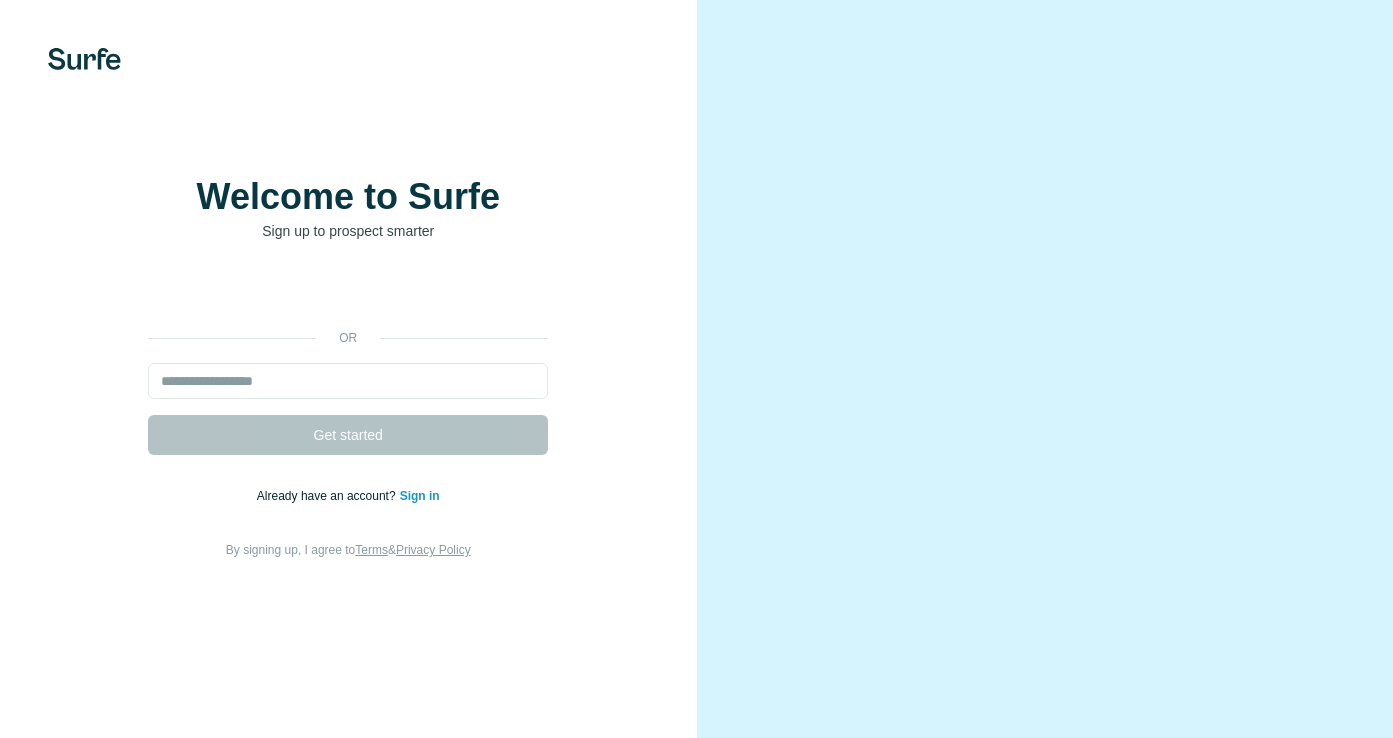 click on "or Get started Already have an account? Sign in By signing up, I agree to  Terms  &  Privacy Policy" at bounding box center (348, 417) 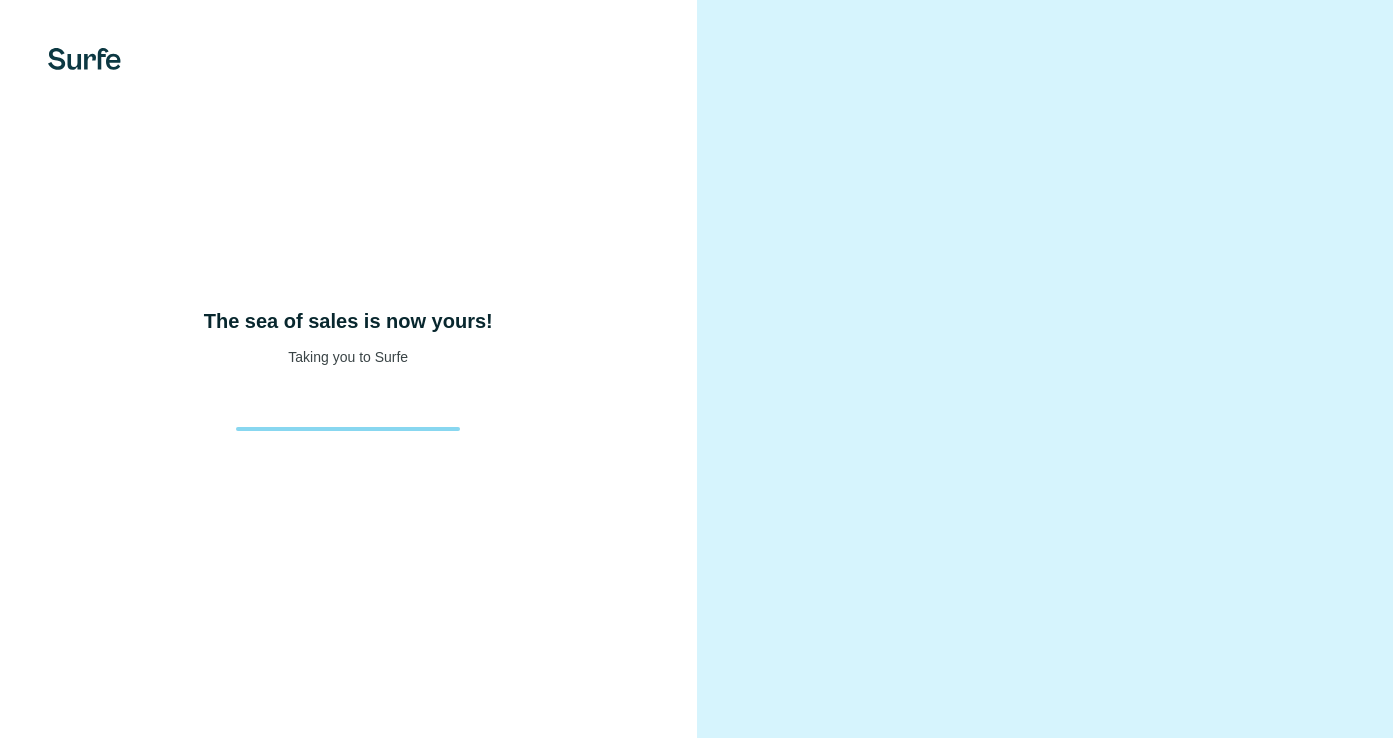 scroll, scrollTop: 0, scrollLeft: 0, axis: both 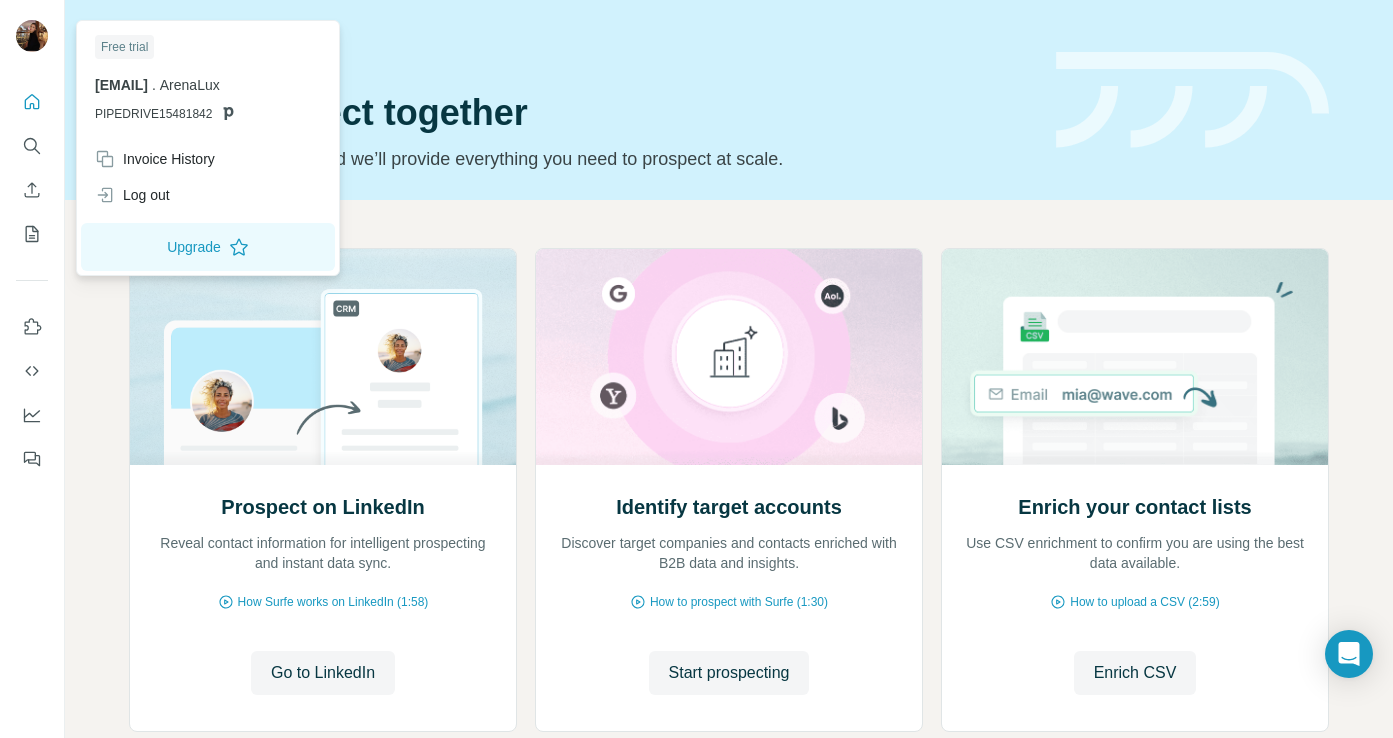 click at bounding box center [32, 36] 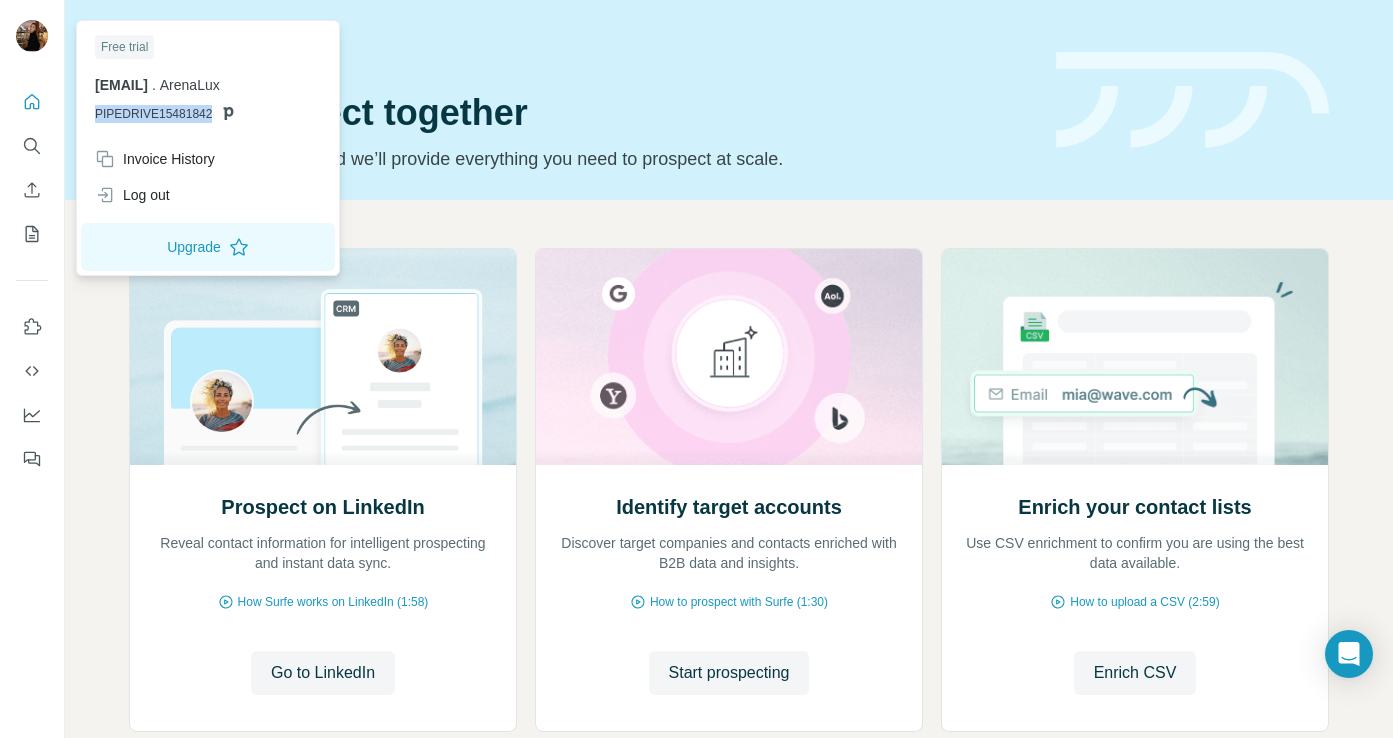 click on "PIPEDRIVE15481842" at bounding box center (153, 114) 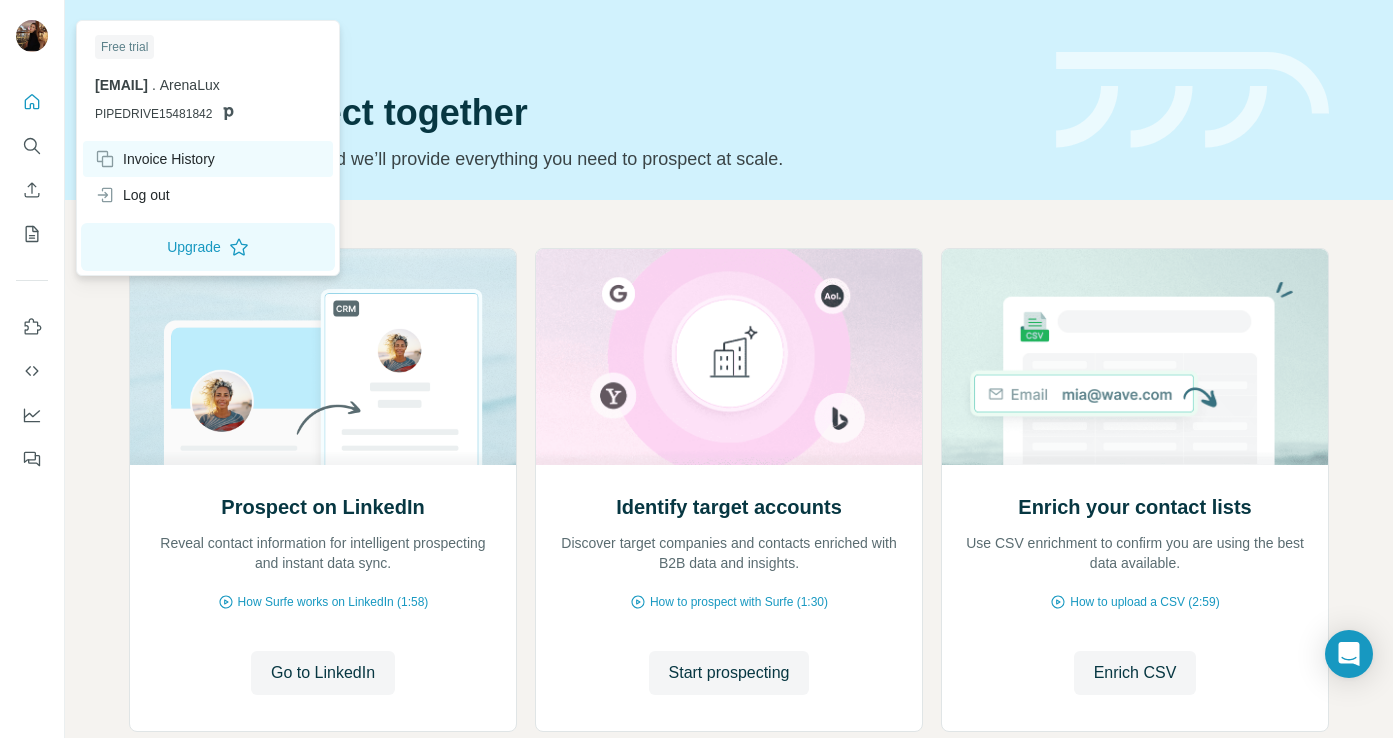 click on "Invoice History" at bounding box center [155, 159] 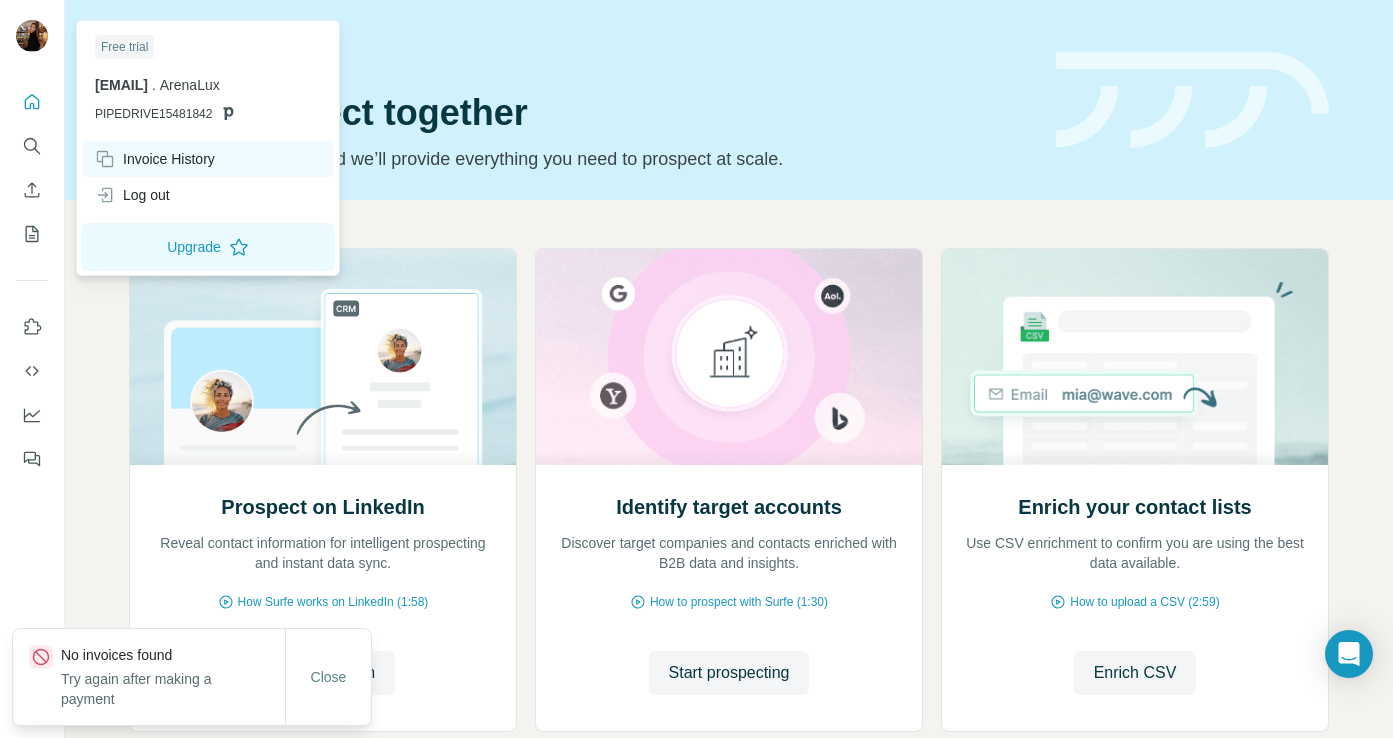 click on "Invoice History" at bounding box center (155, 159) 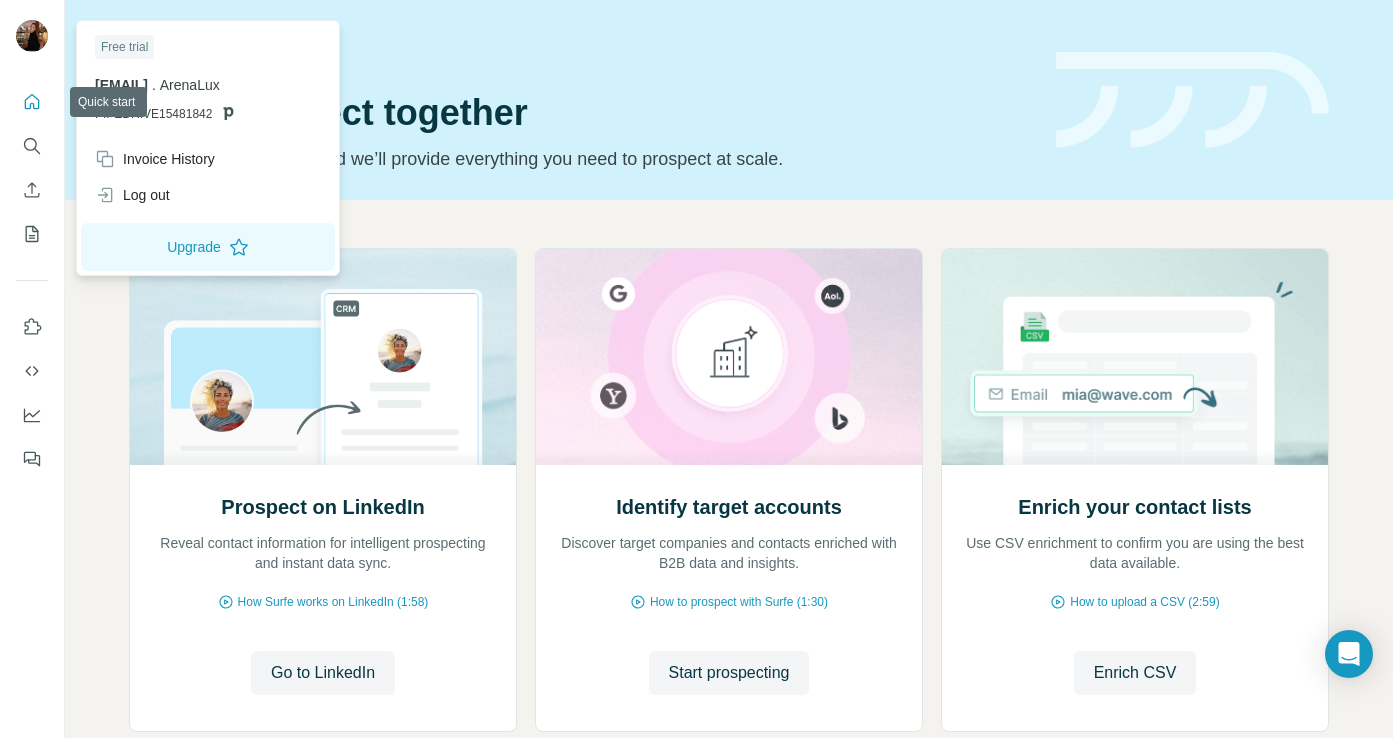 click 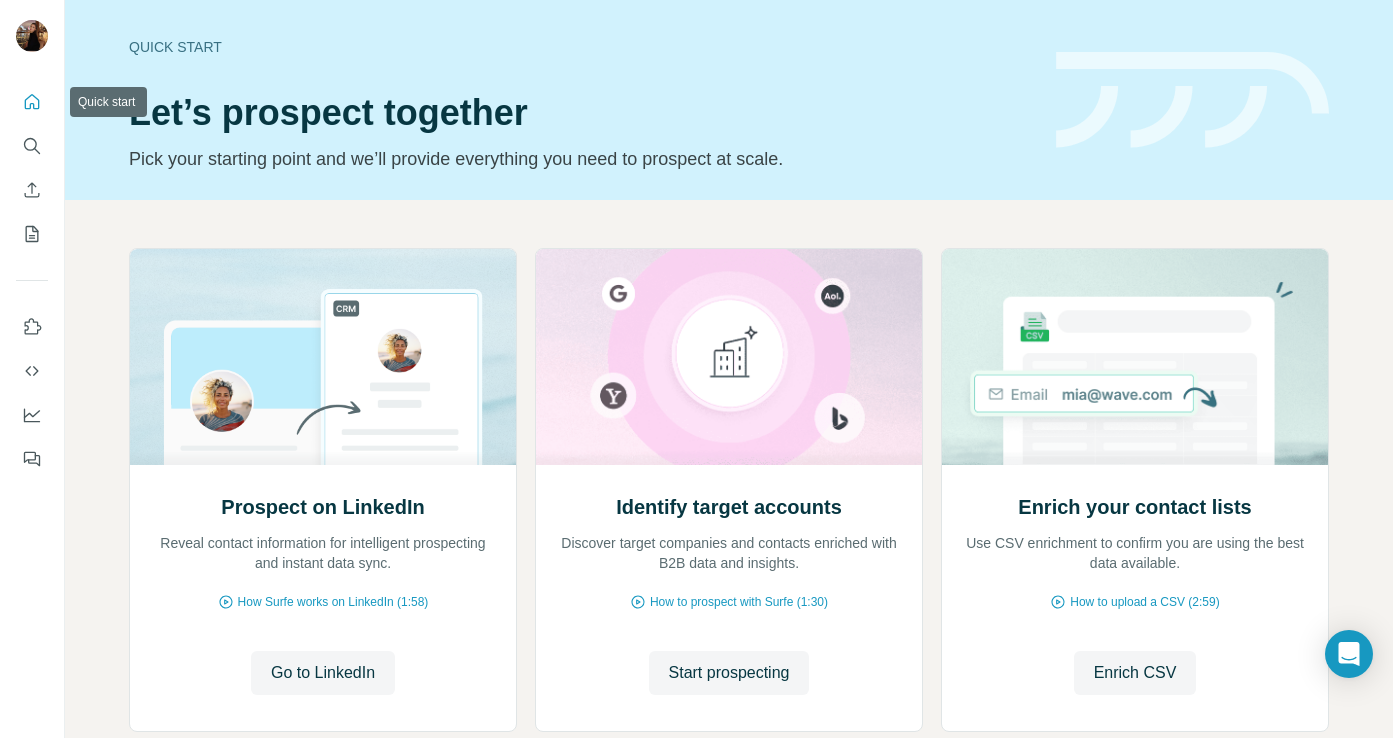 click 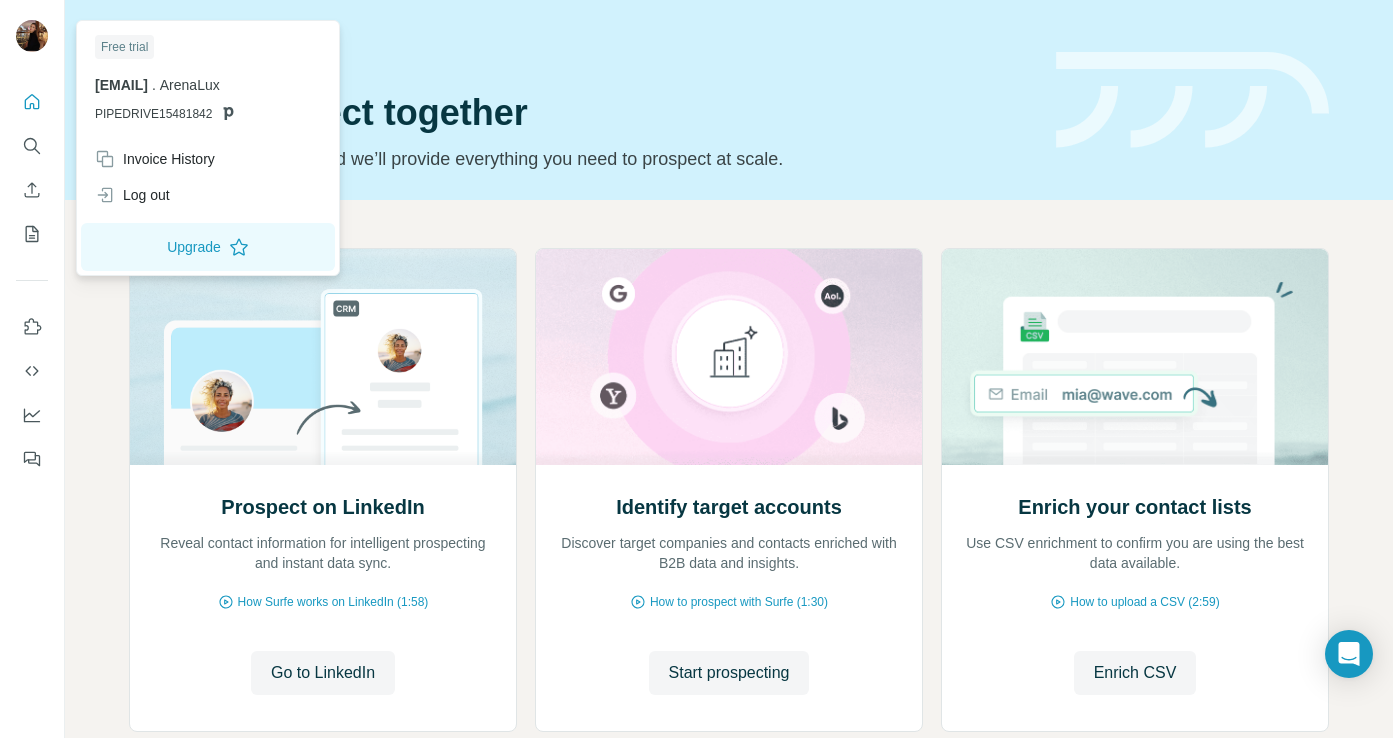 click at bounding box center [32, 36] 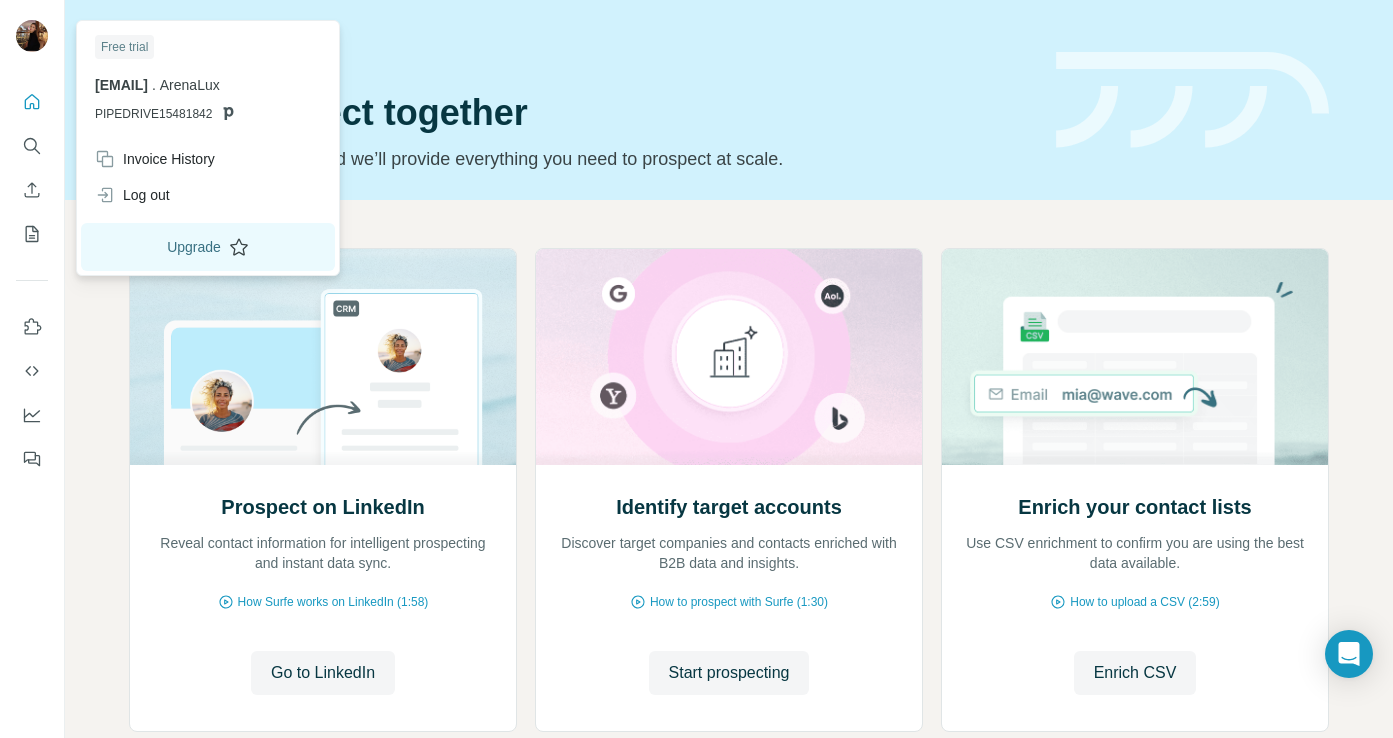 click on "Upgrade" at bounding box center (208, 247) 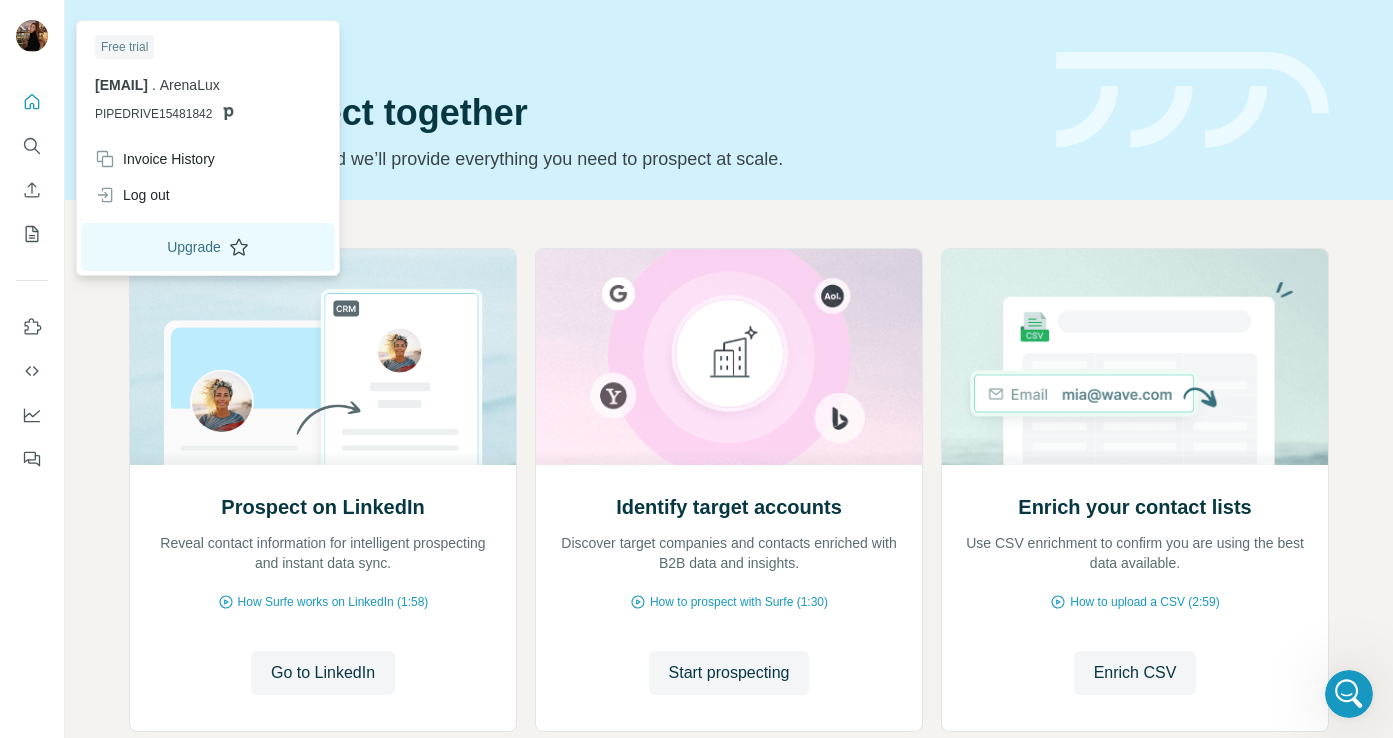 scroll, scrollTop: 0, scrollLeft: 0, axis: both 